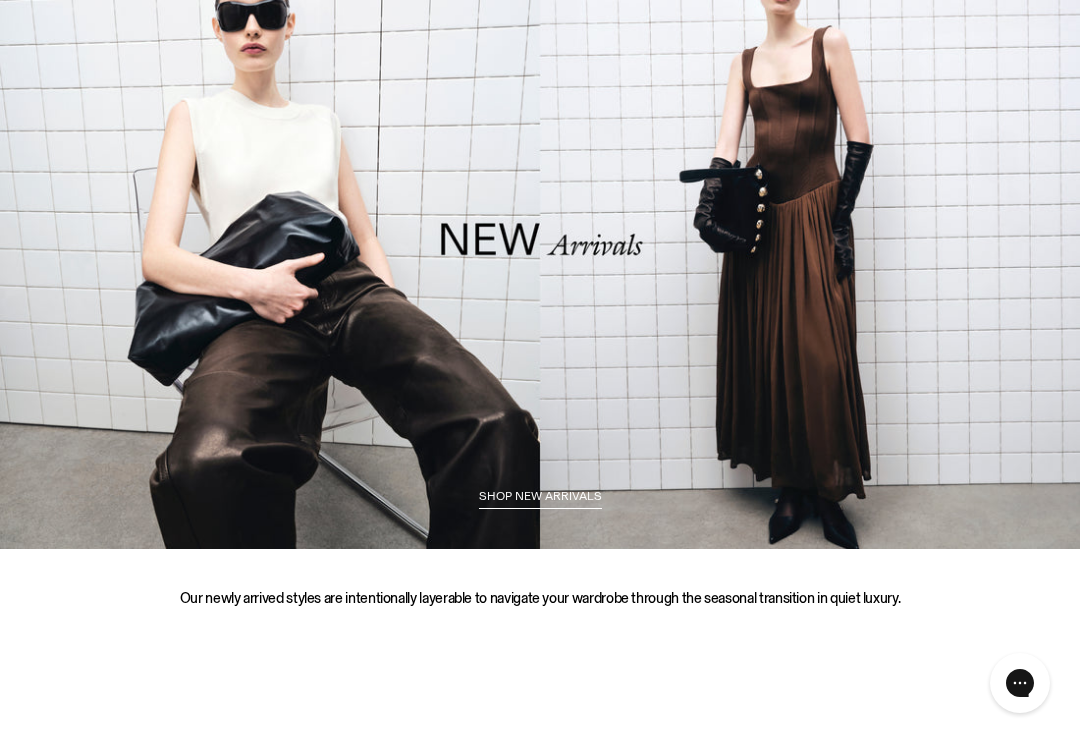 scroll, scrollTop: 0, scrollLeft: 0, axis: both 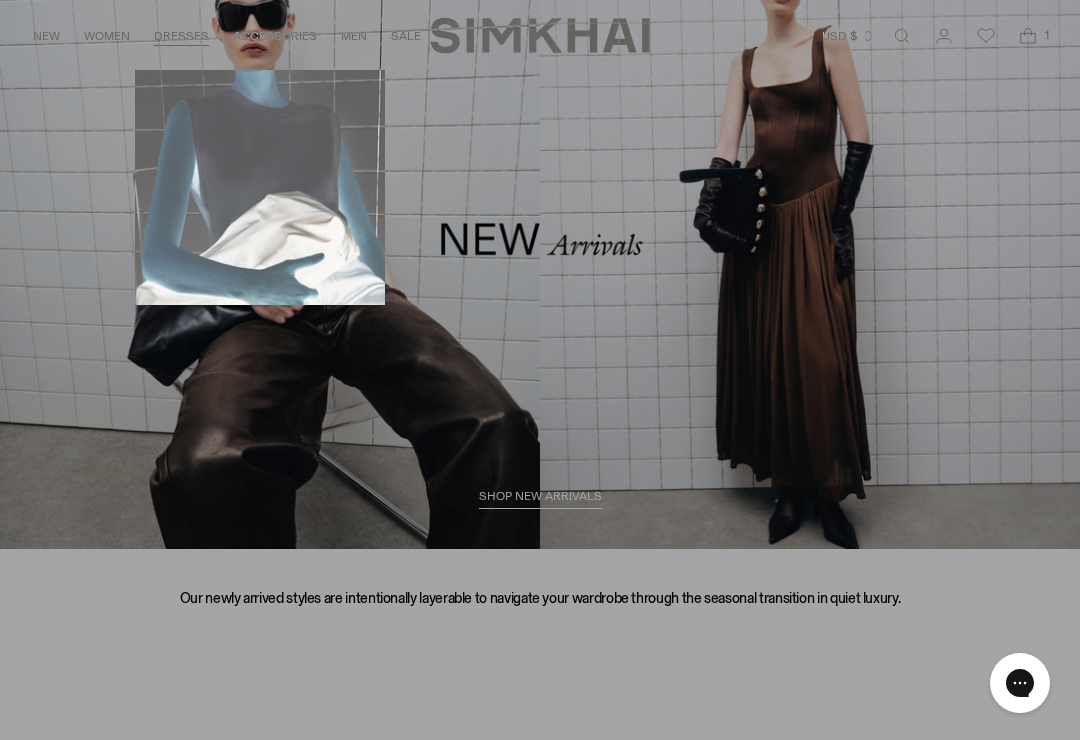 click on "Evening" at bounding box center (260, 218) 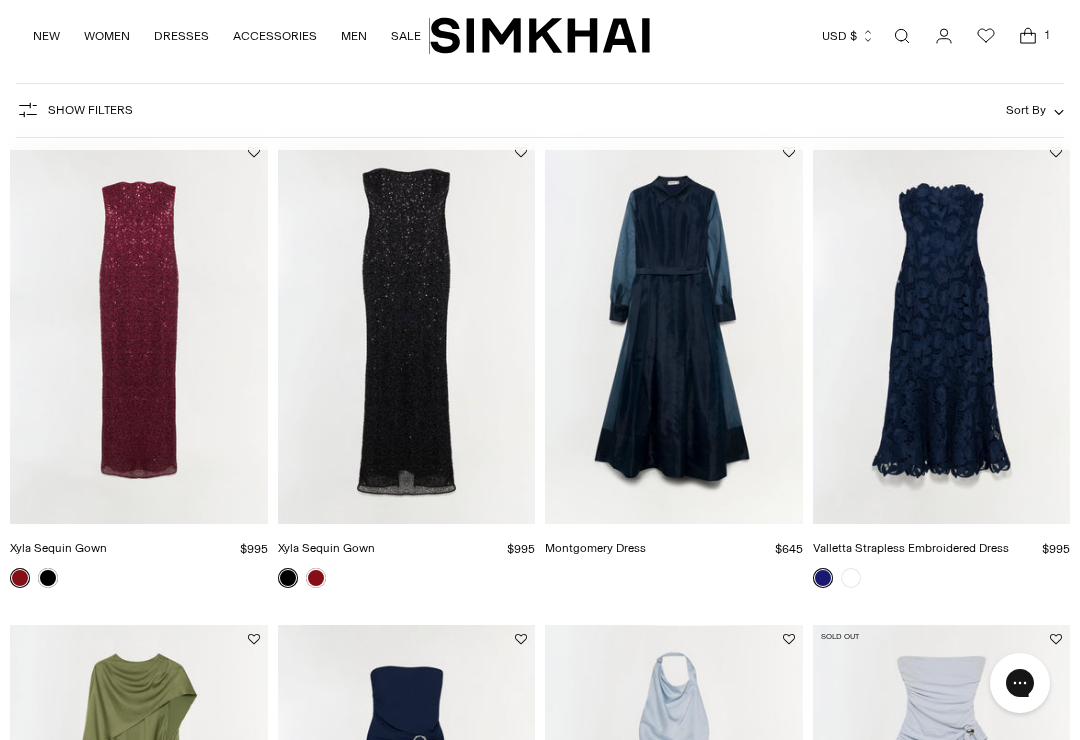 scroll, scrollTop: 112, scrollLeft: 0, axis: vertical 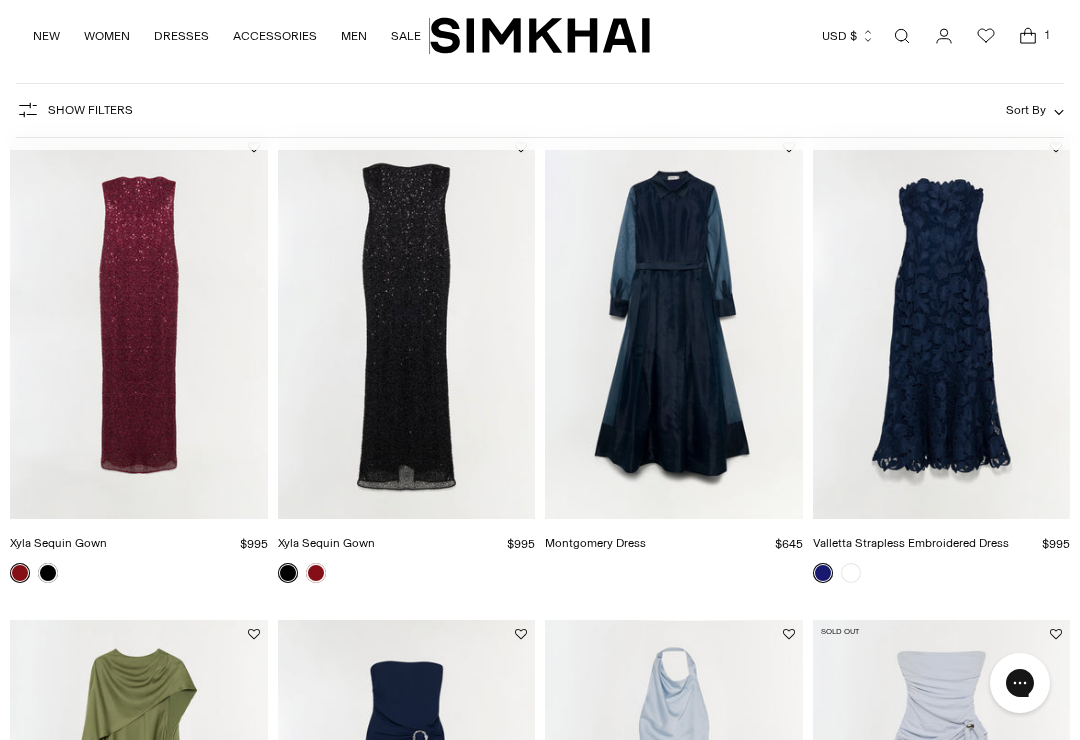 click at bounding box center (674, 326) 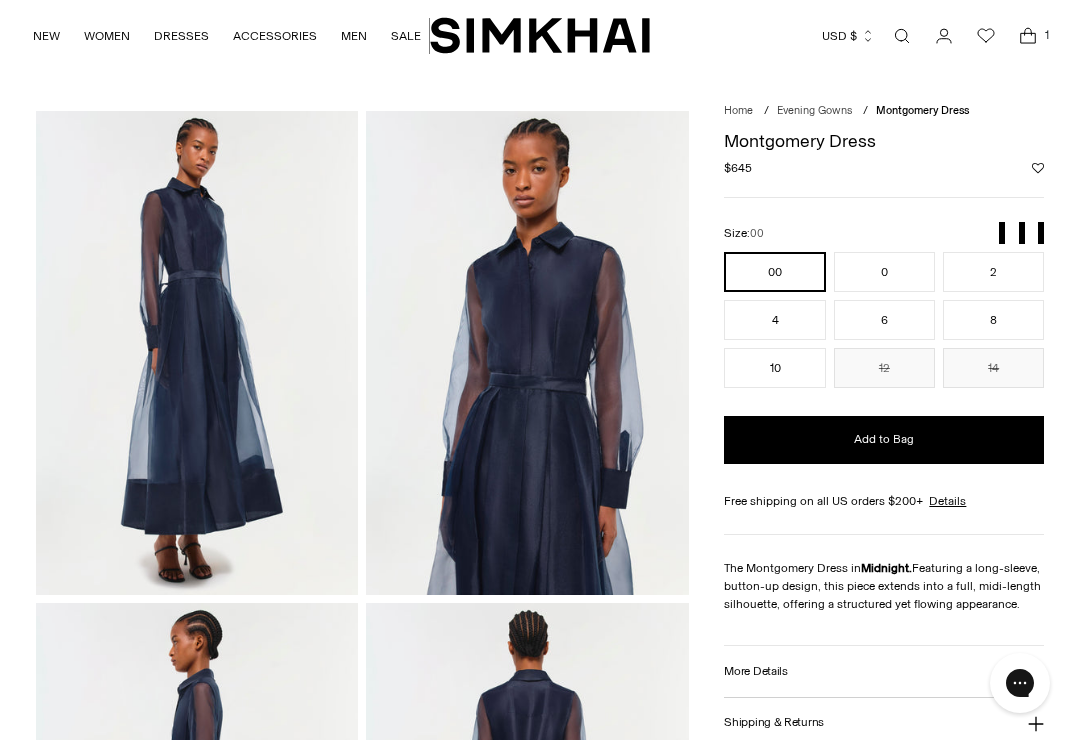 scroll, scrollTop: 0, scrollLeft: 0, axis: both 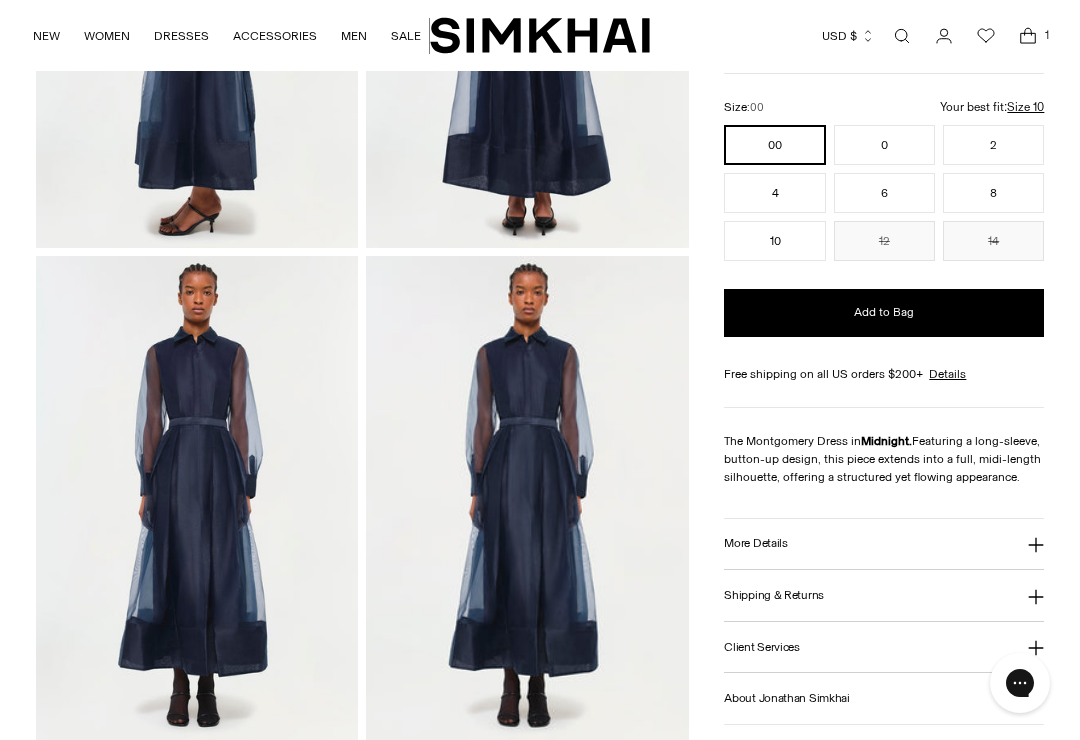 click on "More Details" at bounding box center [884, 544] 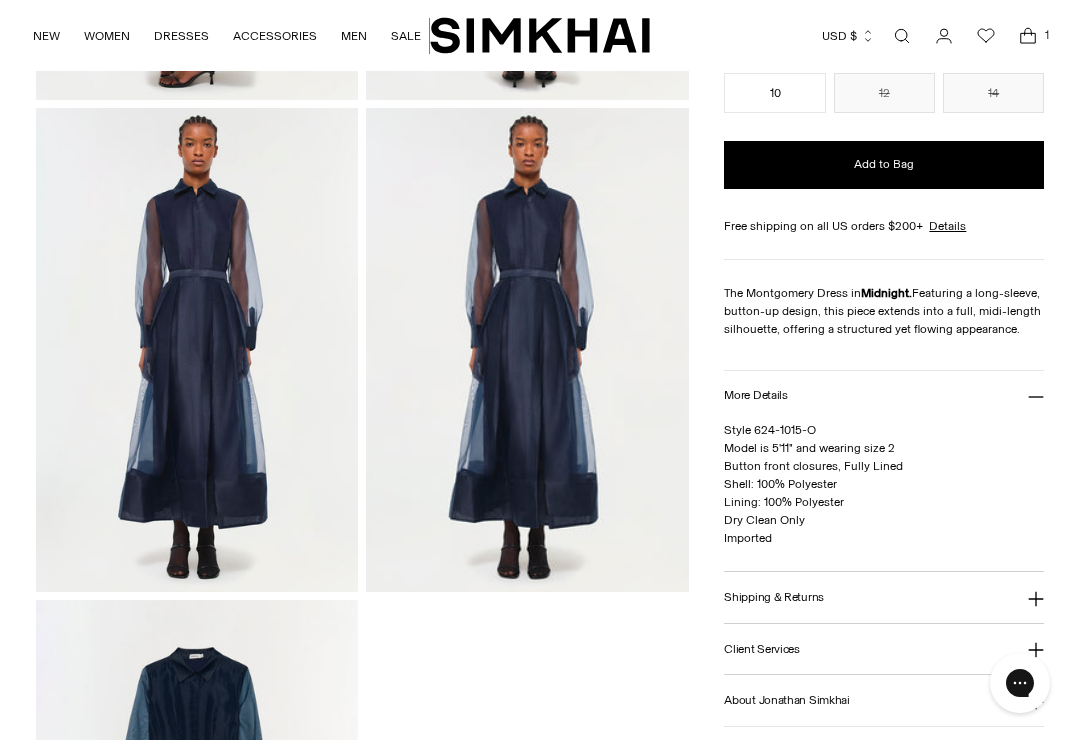 scroll, scrollTop: 990, scrollLeft: 0, axis: vertical 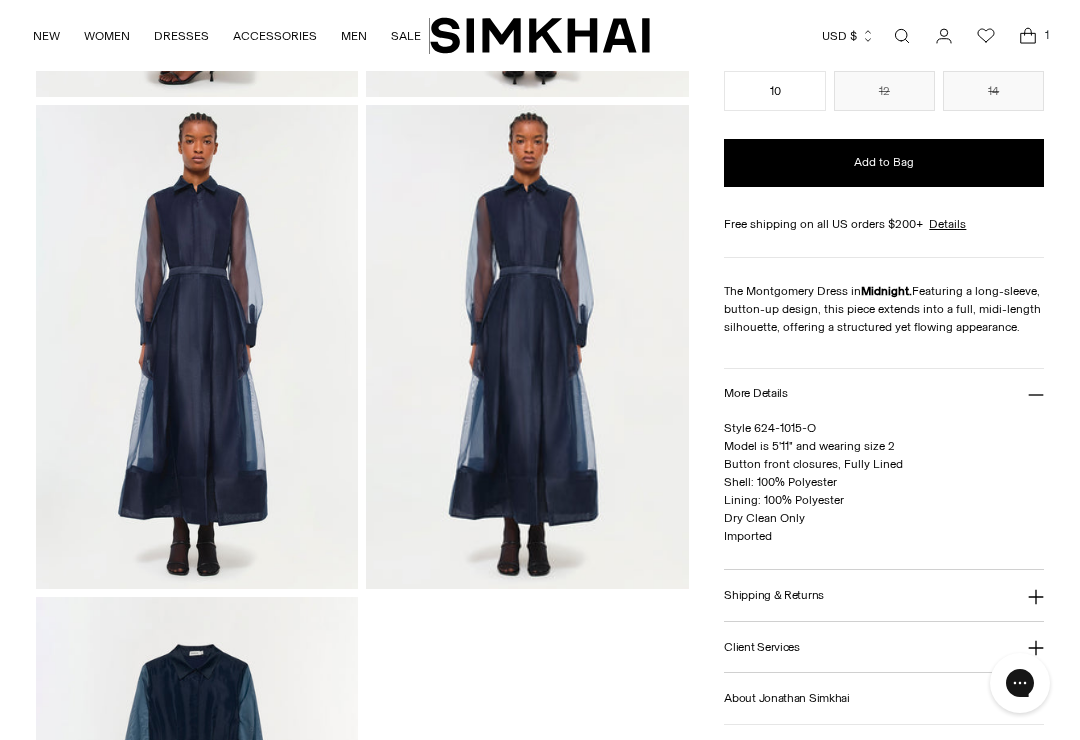 click on "Shipping & Returns" at bounding box center [884, 595] 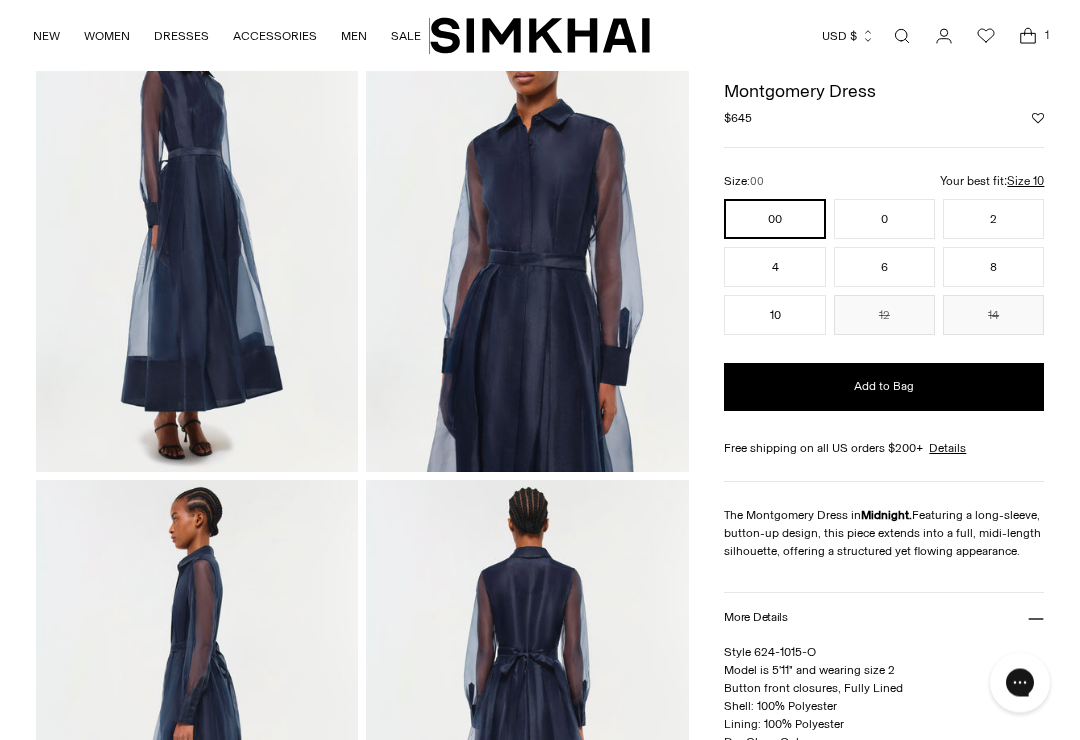 scroll, scrollTop: 0, scrollLeft: 0, axis: both 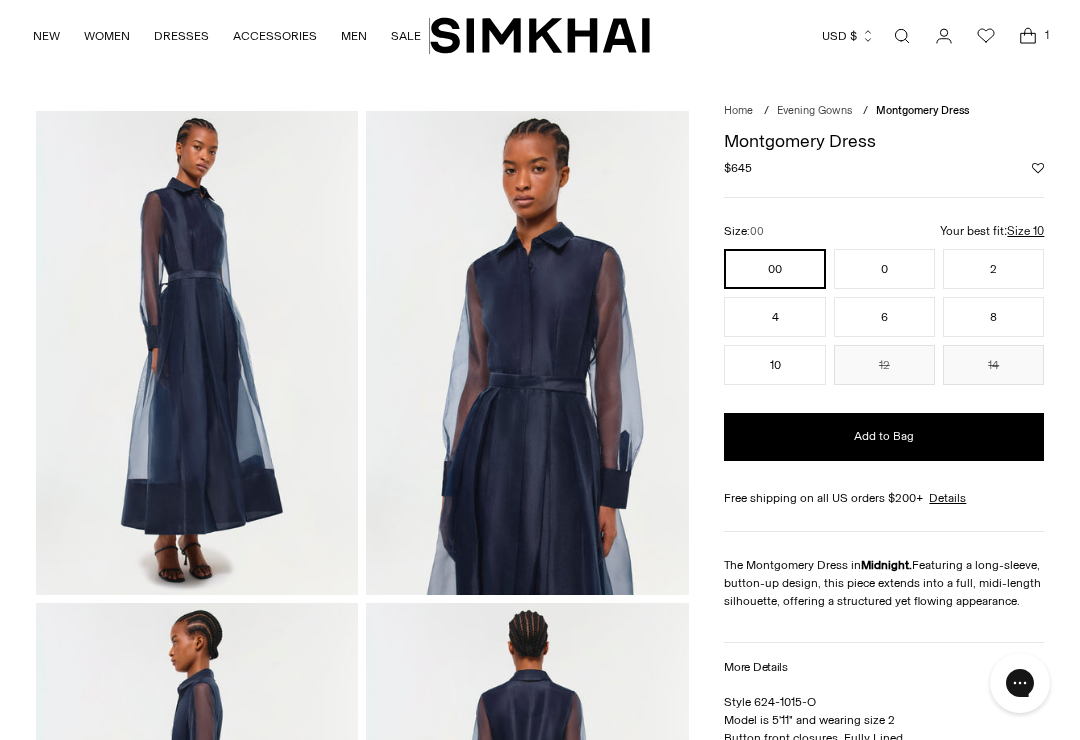 click on "10" at bounding box center (774, 365) 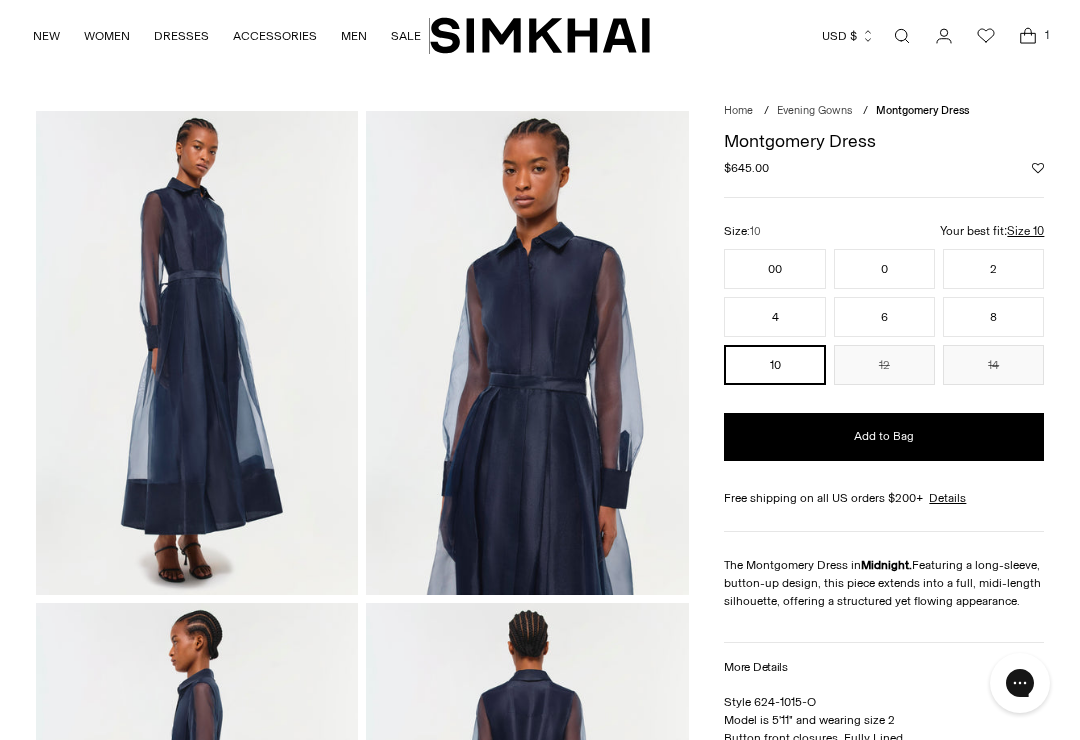 click on "Add to Bag" at bounding box center [884, 437] 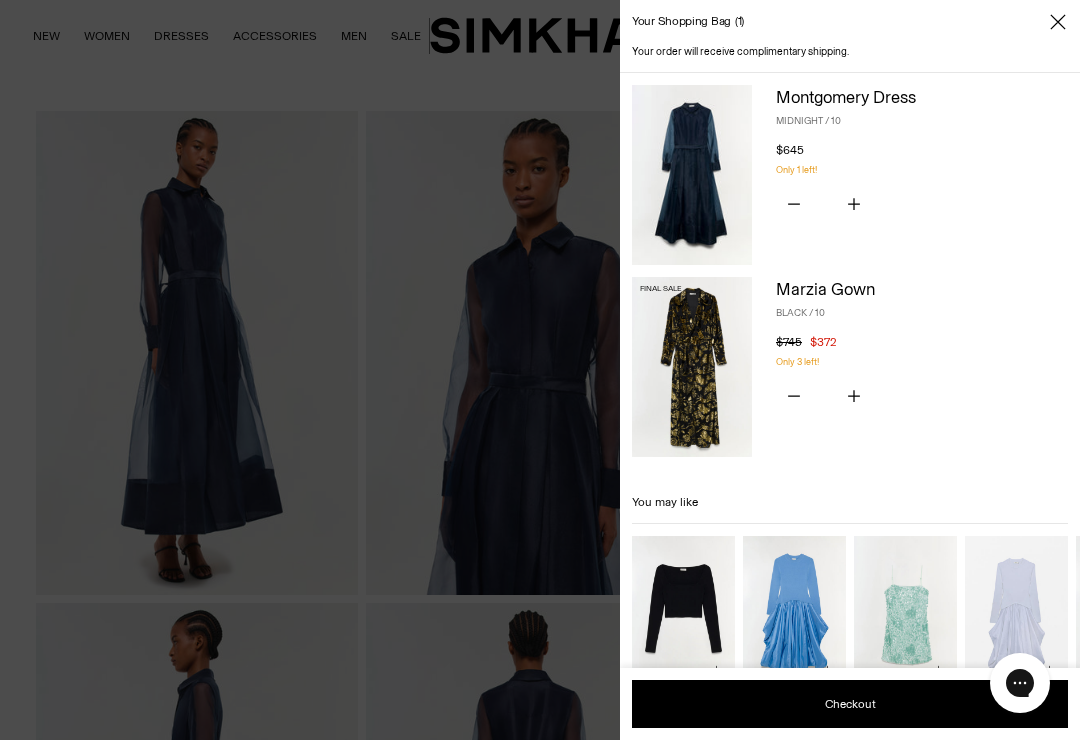 click at bounding box center [692, 367] 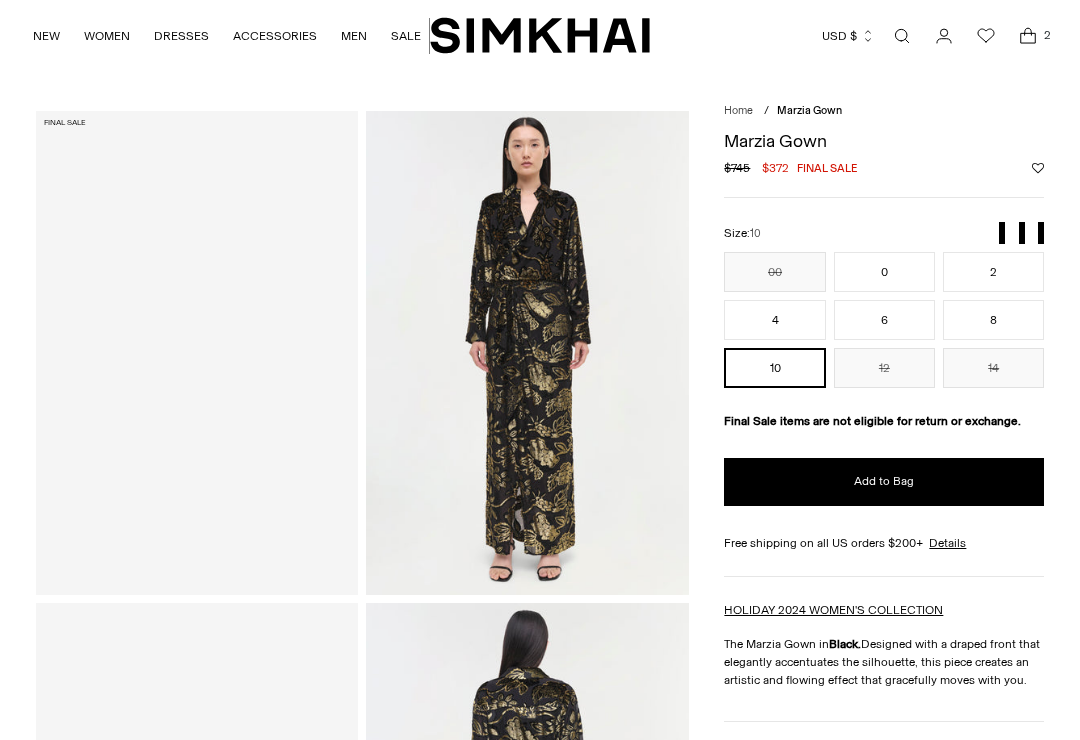 scroll, scrollTop: 0, scrollLeft: 0, axis: both 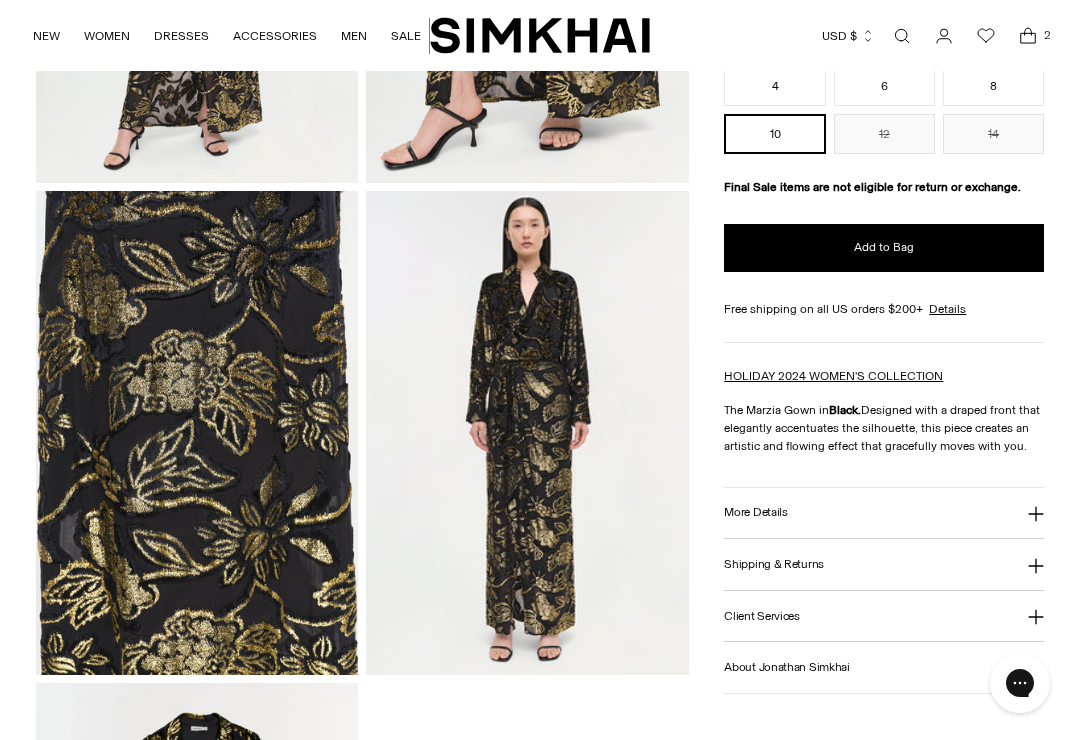 click on "More Details" at bounding box center (884, 513) 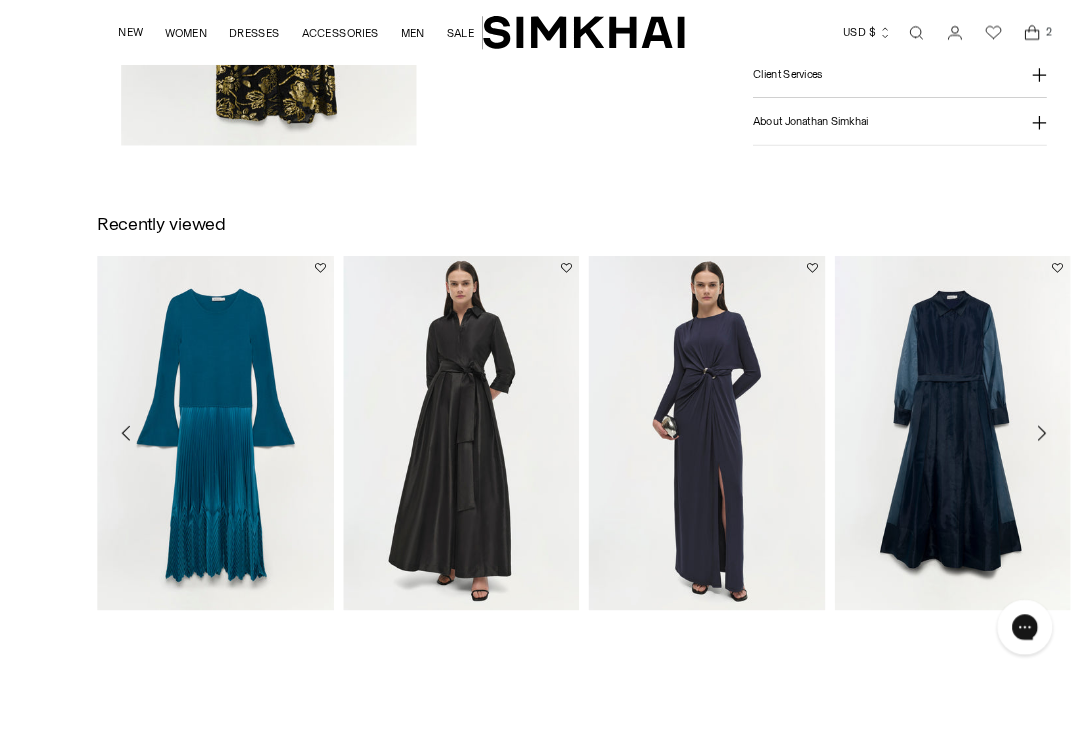 scroll, scrollTop: 2471, scrollLeft: 0, axis: vertical 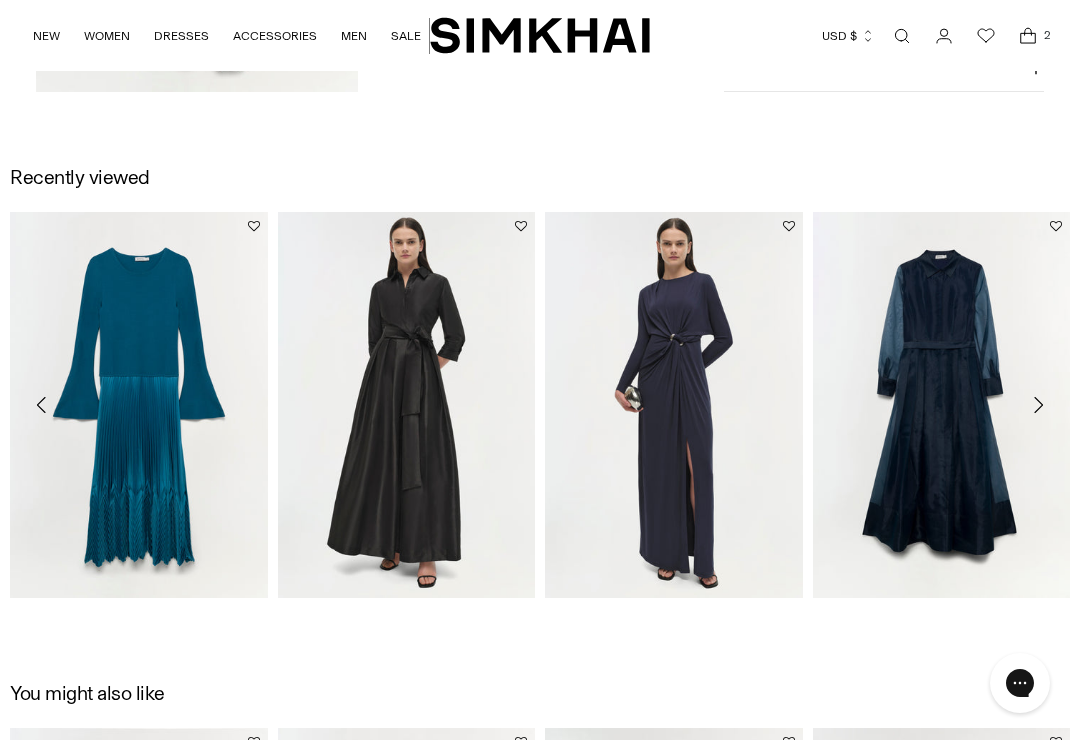 click at bounding box center (674, 405) 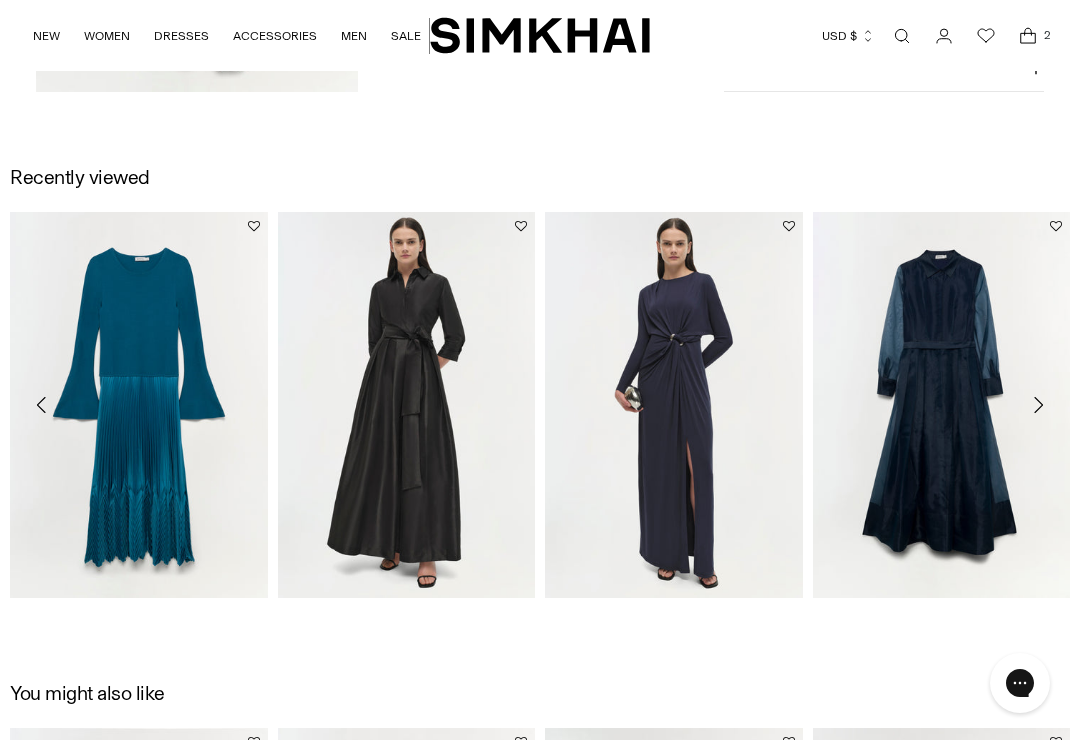 scroll, scrollTop: 2502, scrollLeft: 0, axis: vertical 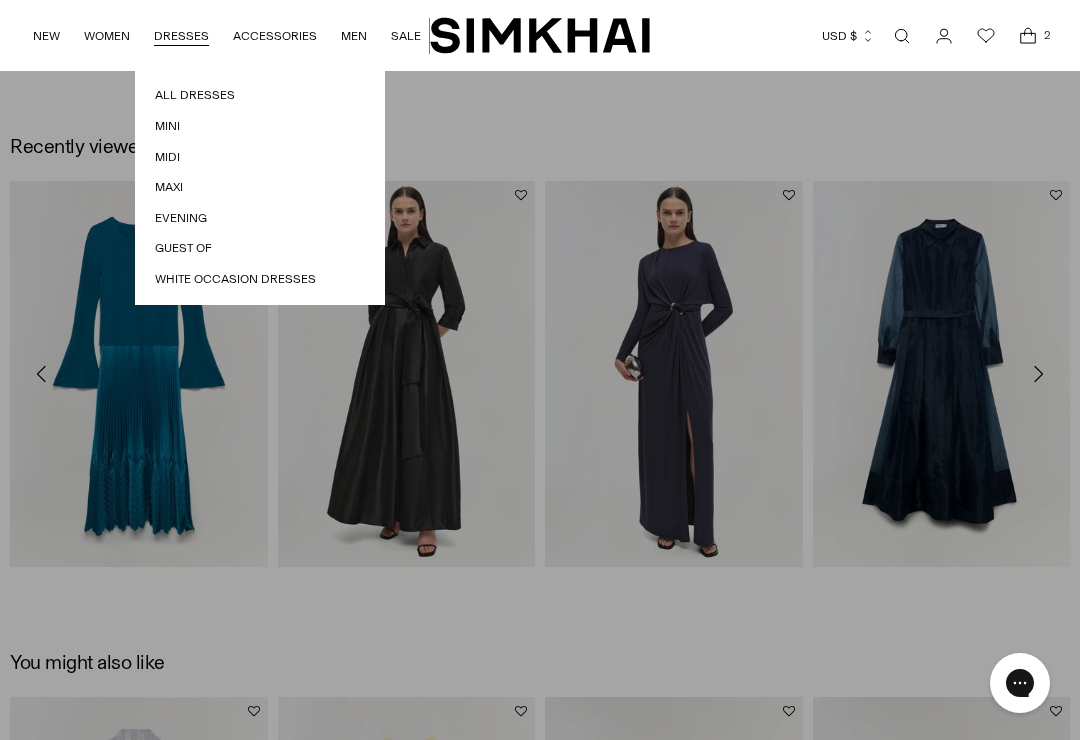 click on "All Dresses
Mini
Midi
Maxi
Evening
Guest Of
White Occasion Dresses" at bounding box center (260, 187) 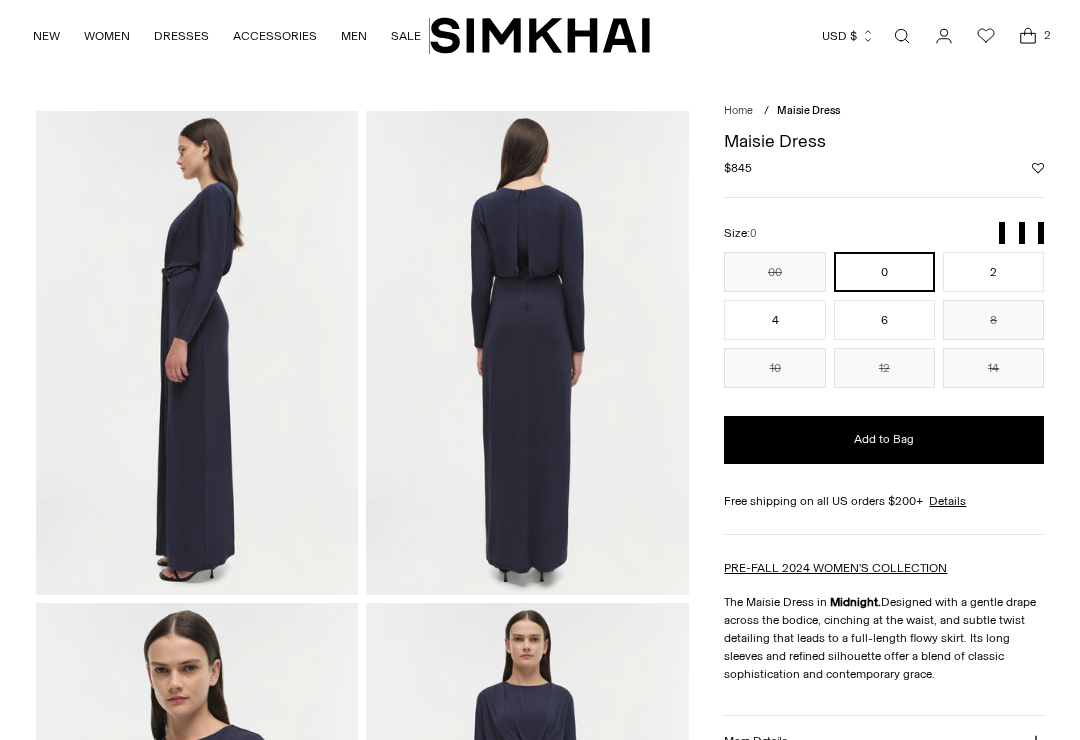scroll, scrollTop: 0, scrollLeft: 0, axis: both 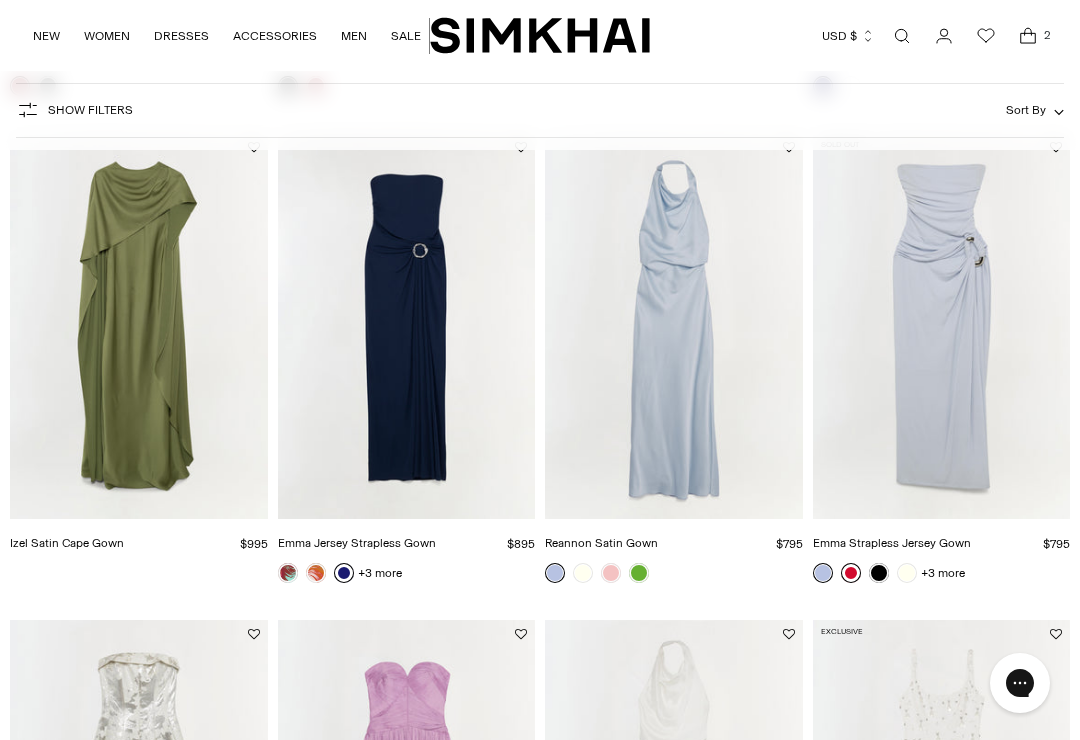 click at bounding box center (139, 326) 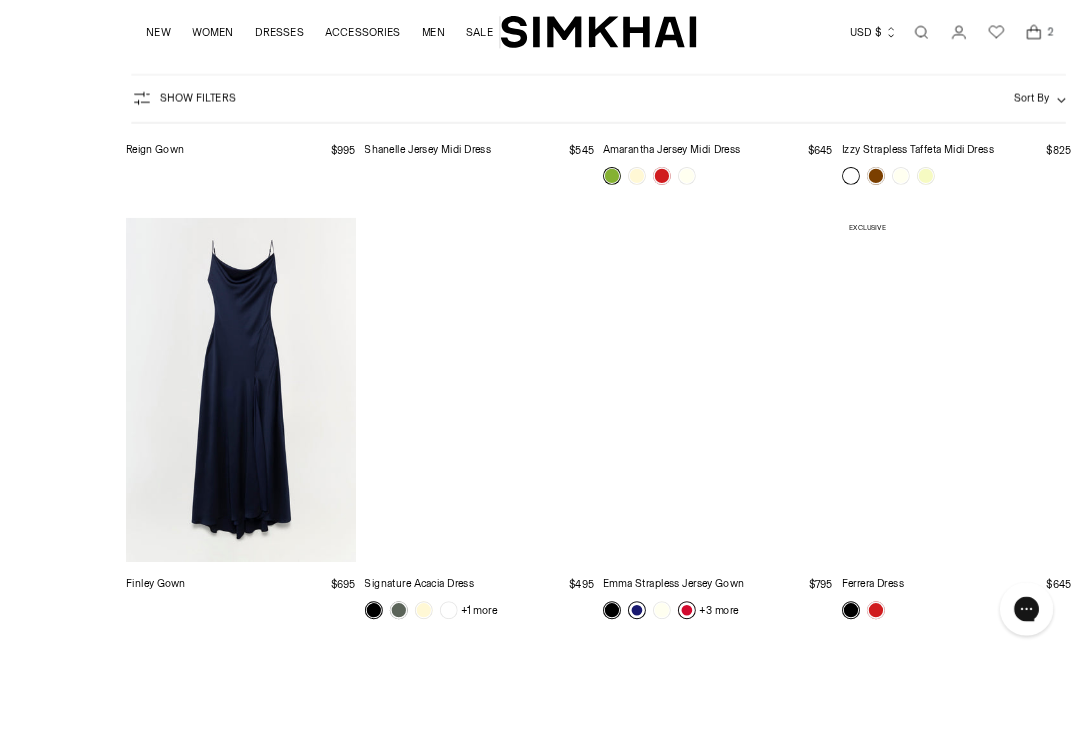 scroll, scrollTop: 3976, scrollLeft: 0, axis: vertical 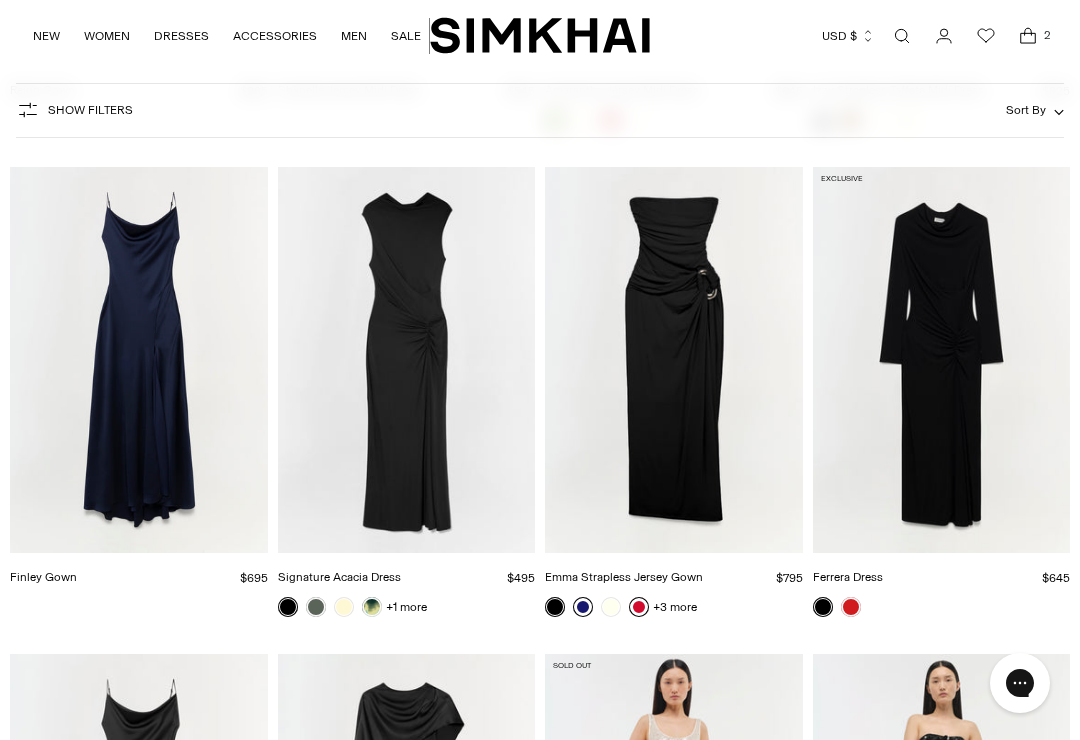 click at bounding box center (942, 607) 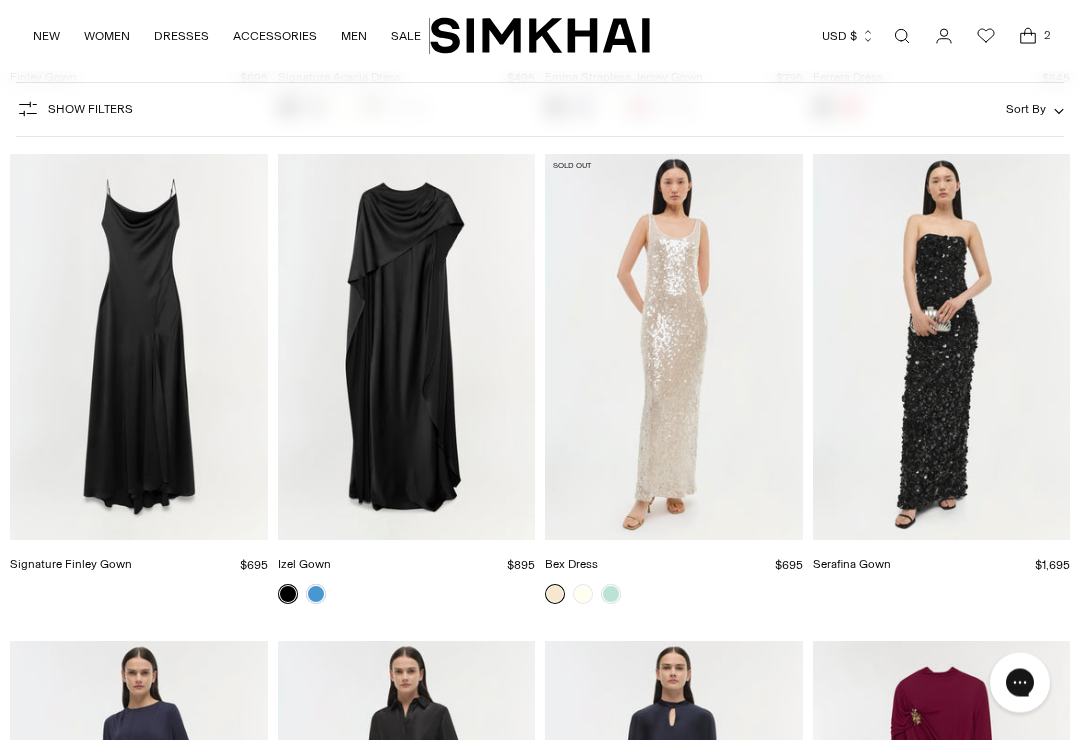 scroll, scrollTop: 4476, scrollLeft: 0, axis: vertical 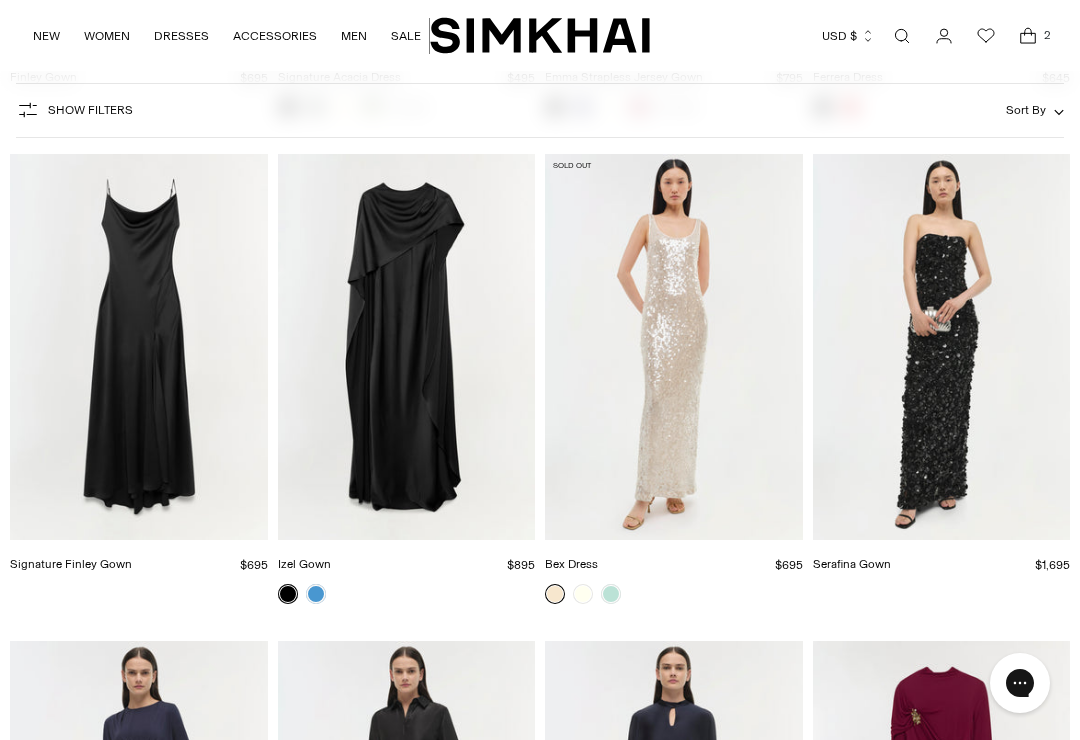 click at bounding box center (407, 594) 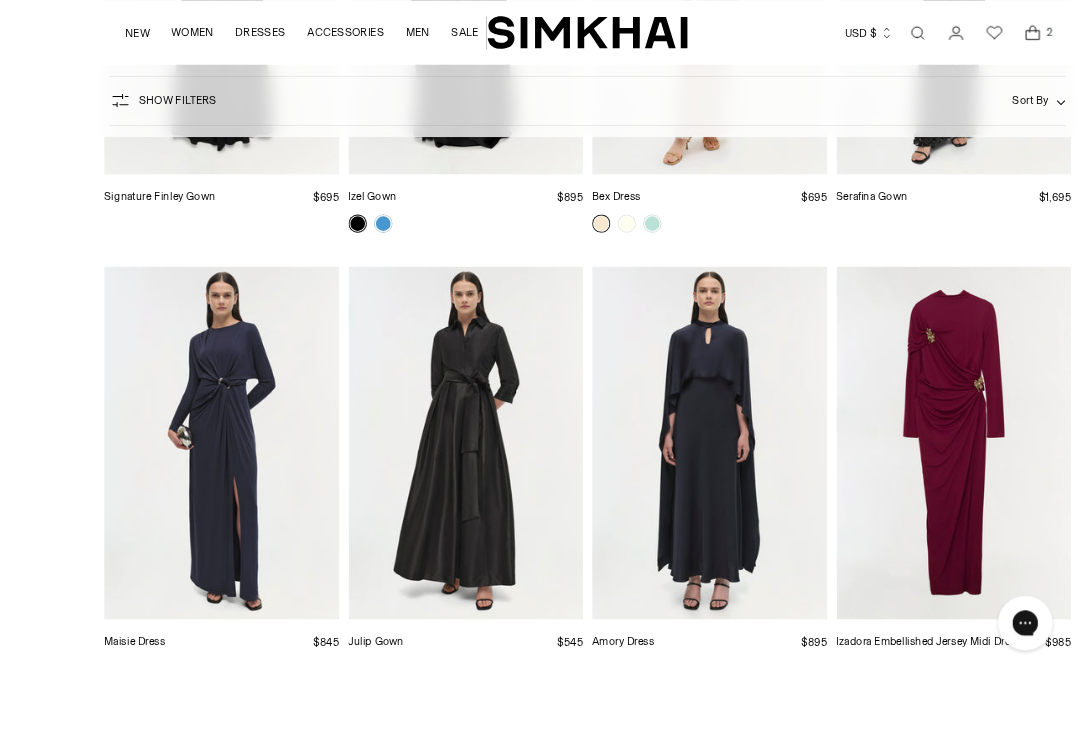 scroll, scrollTop: 4909, scrollLeft: 0, axis: vertical 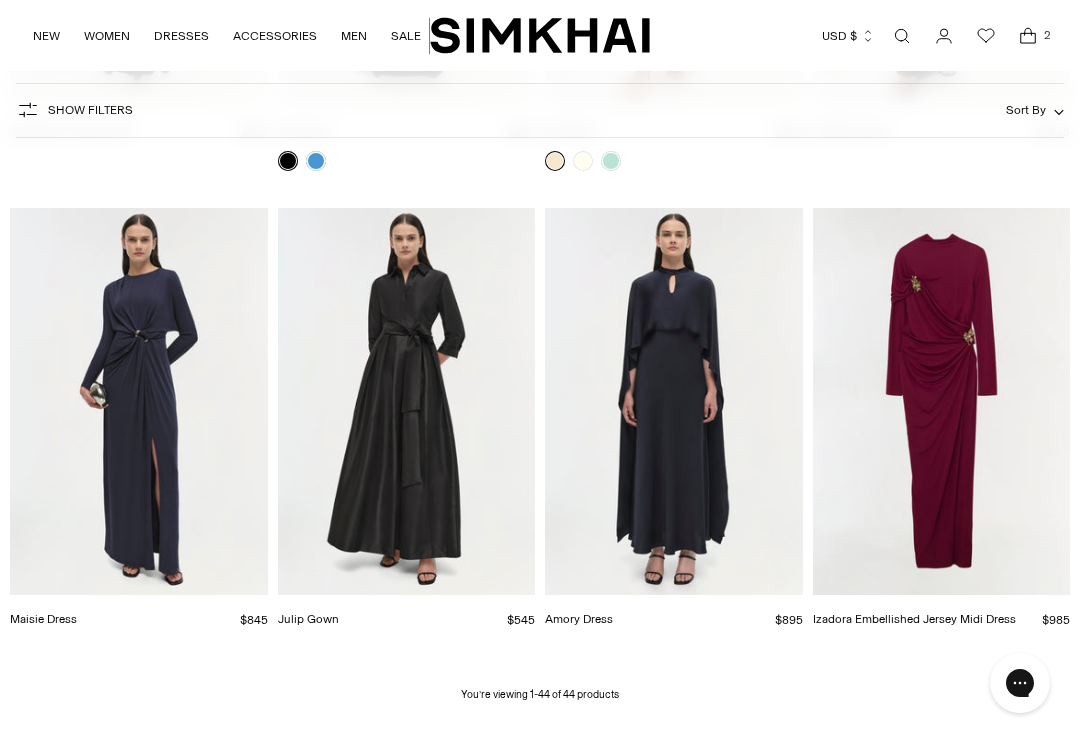 click at bounding box center (674, 401) 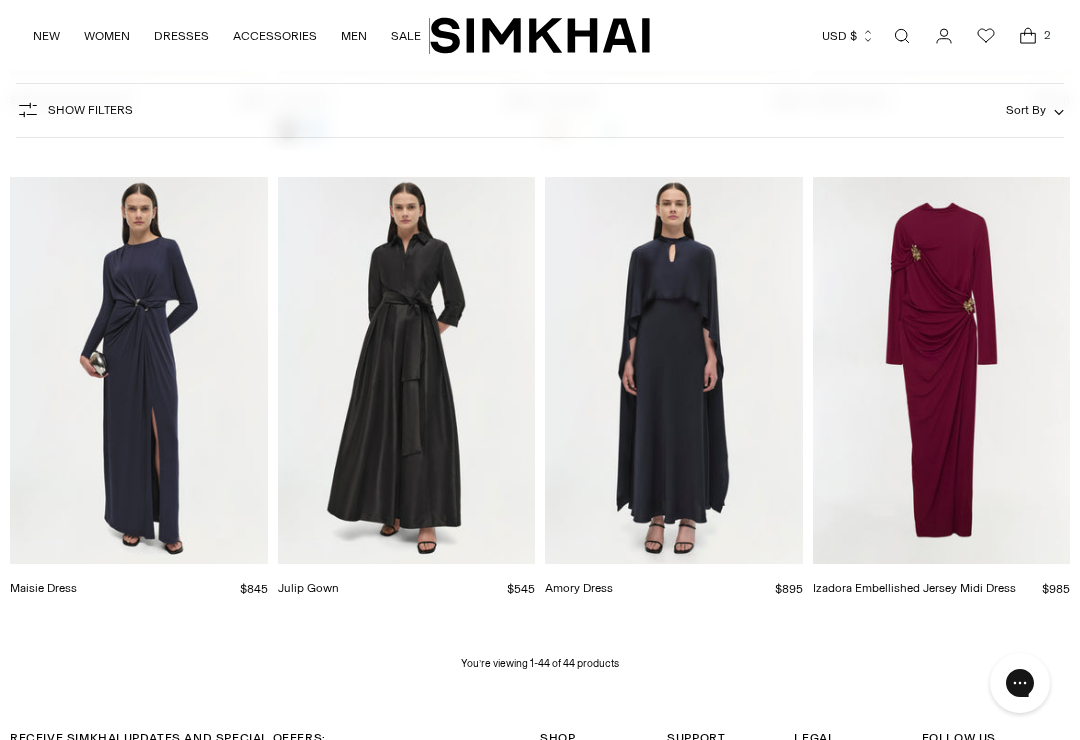 click at bounding box center (407, 370) 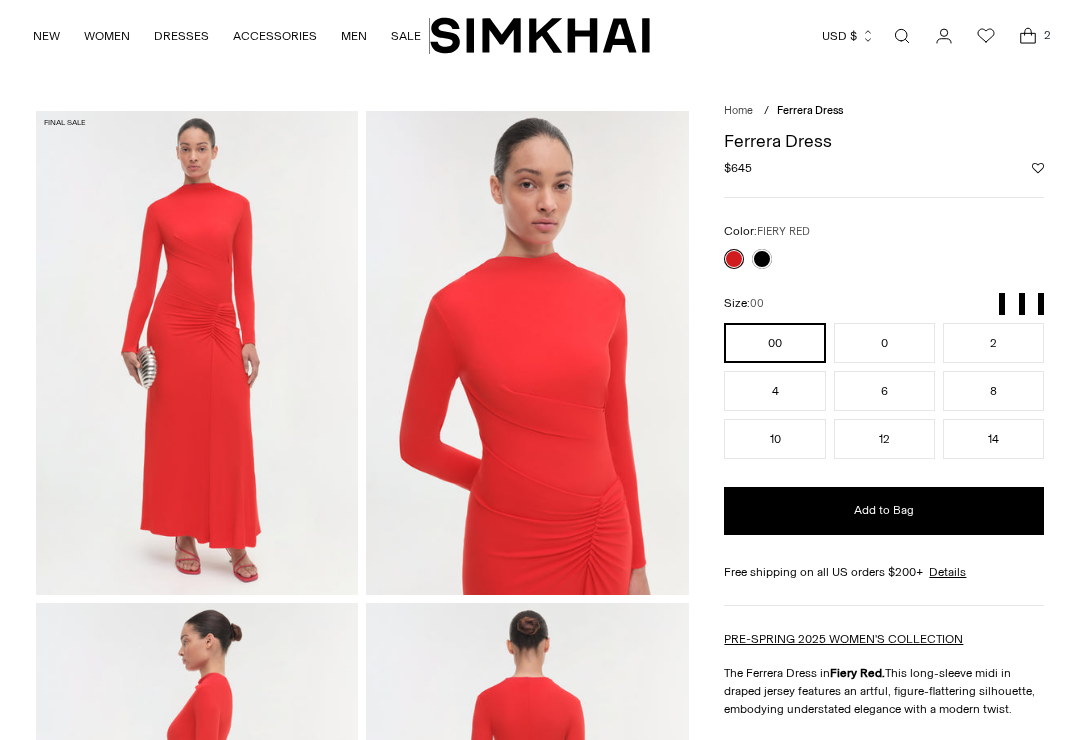 scroll, scrollTop: 0, scrollLeft: 0, axis: both 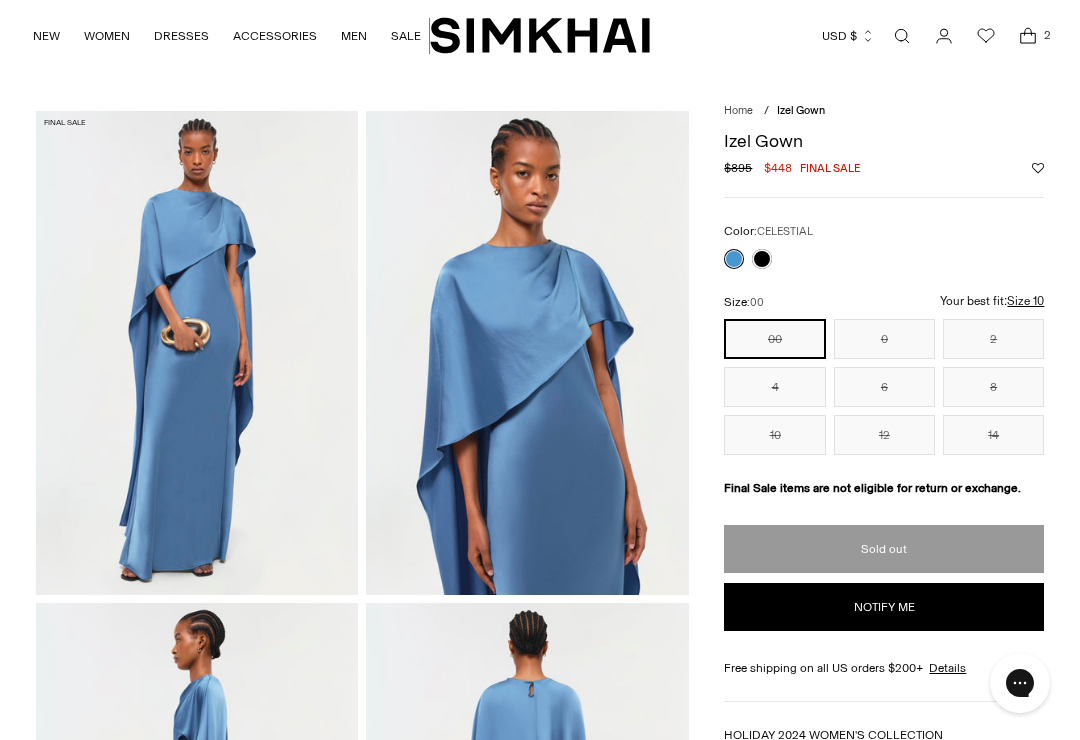 click at bounding box center (762, 259) 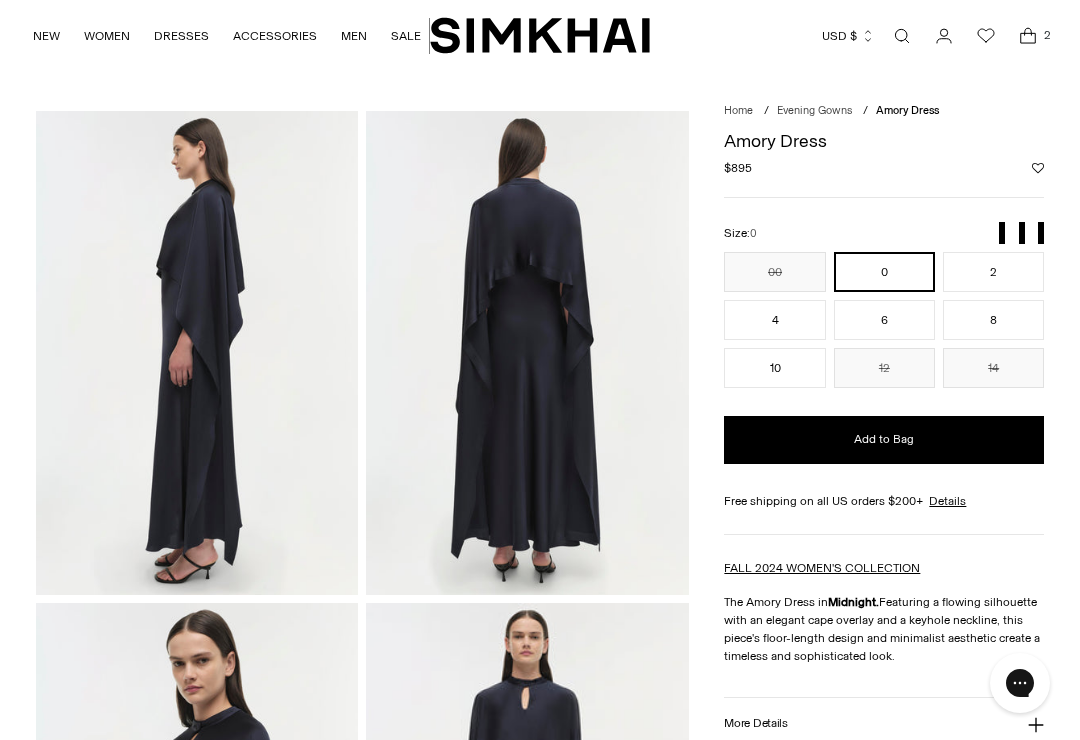 scroll, scrollTop: 0, scrollLeft: 0, axis: both 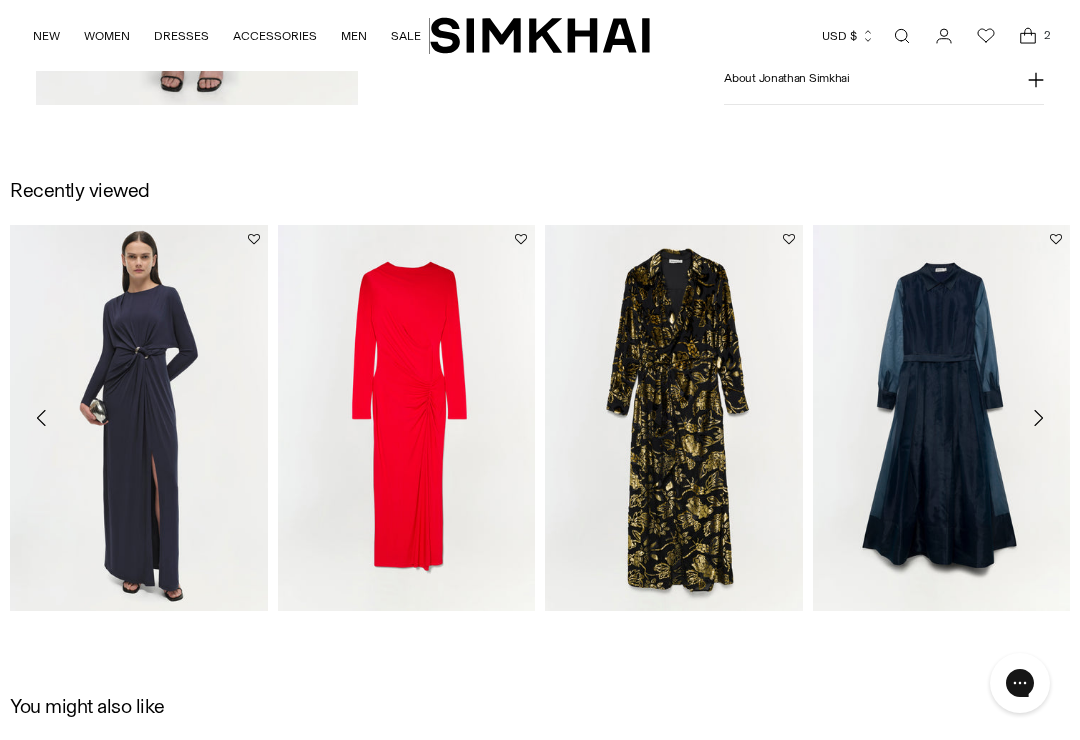 click 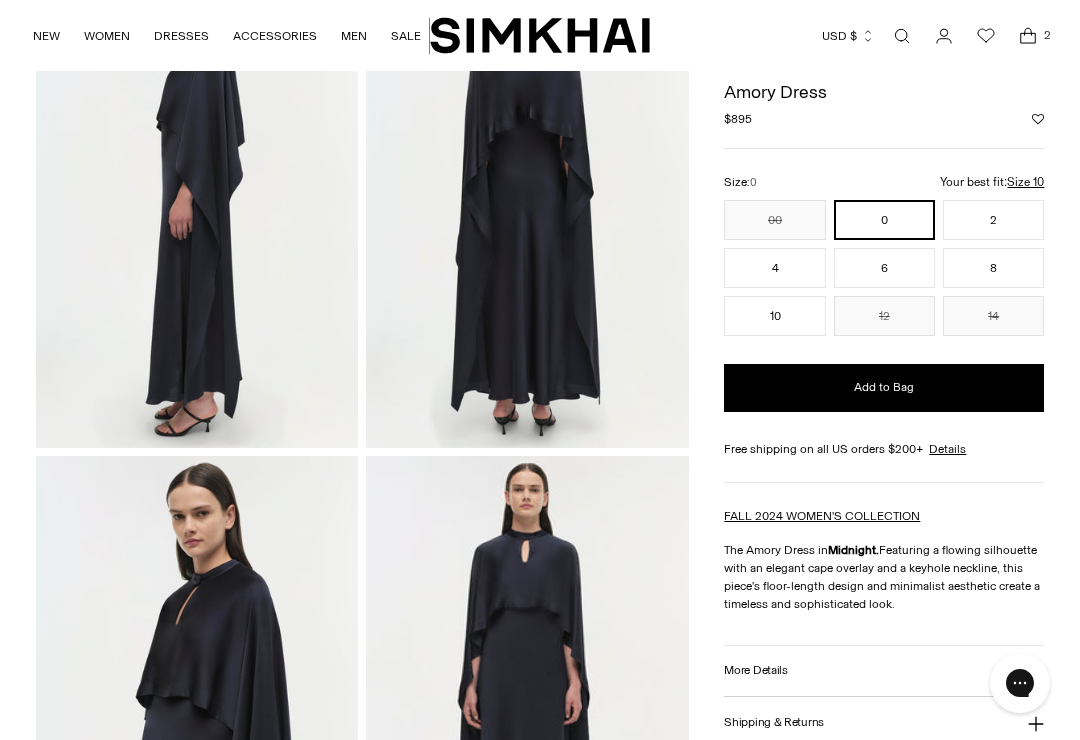 scroll, scrollTop: 0, scrollLeft: 0, axis: both 